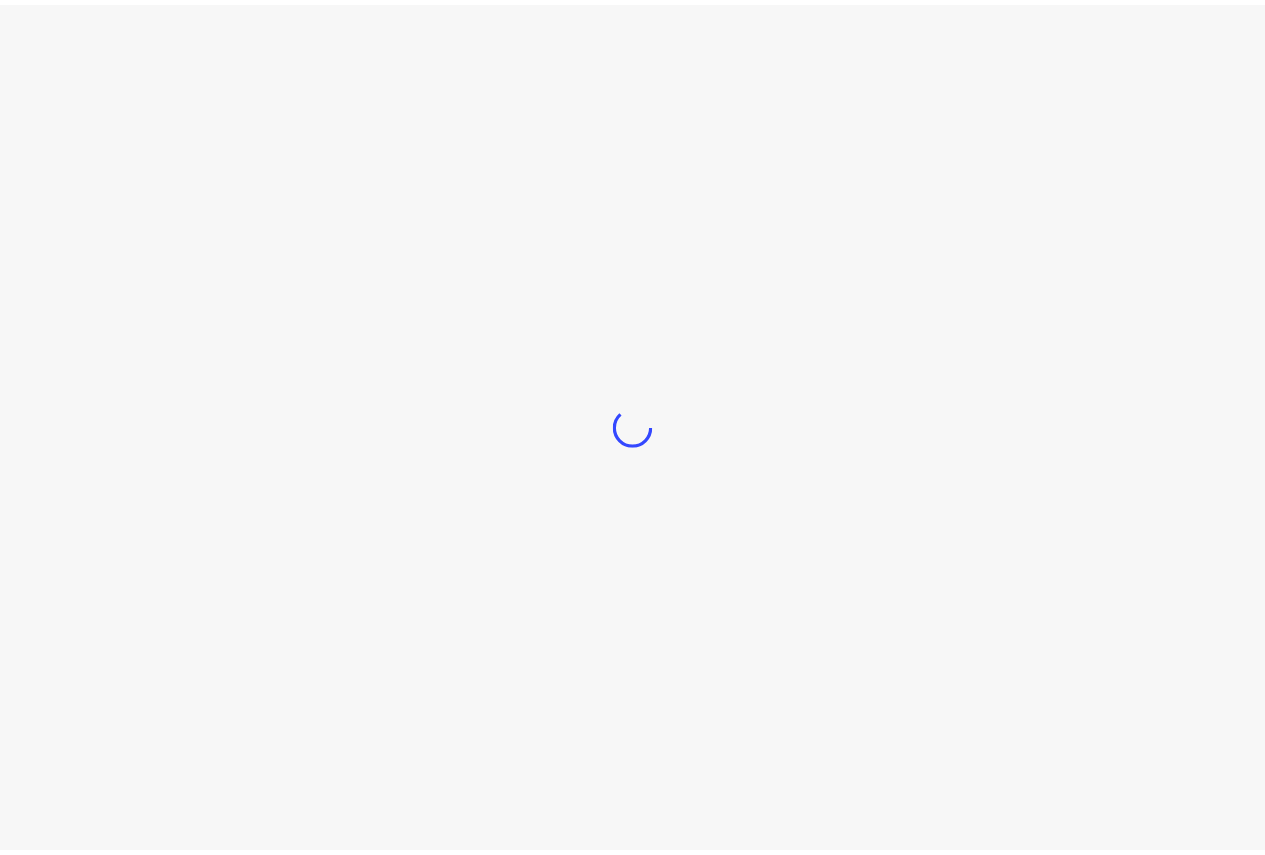 scroll, scrollTop: 0, scrollLeft: 0, axis: both 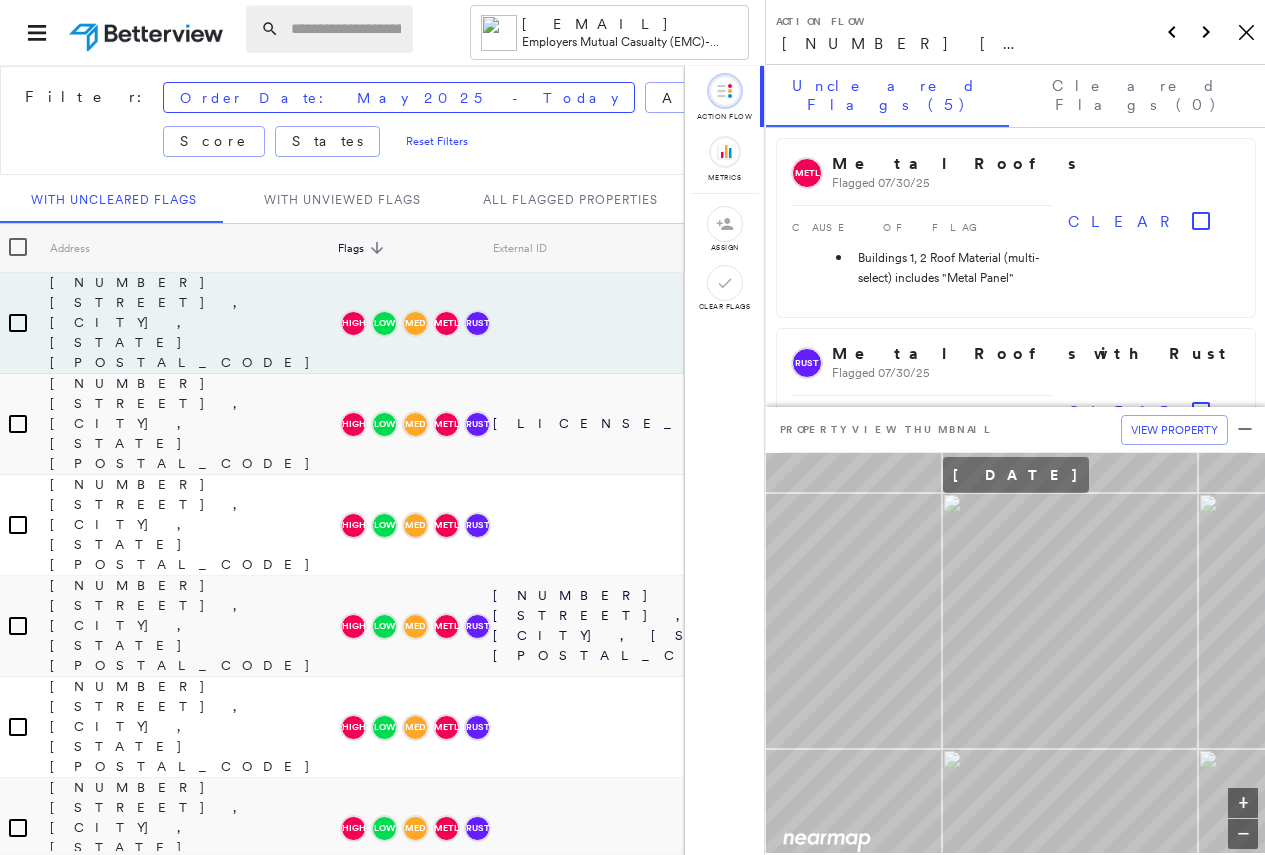 click at bounding box center (346, 29) 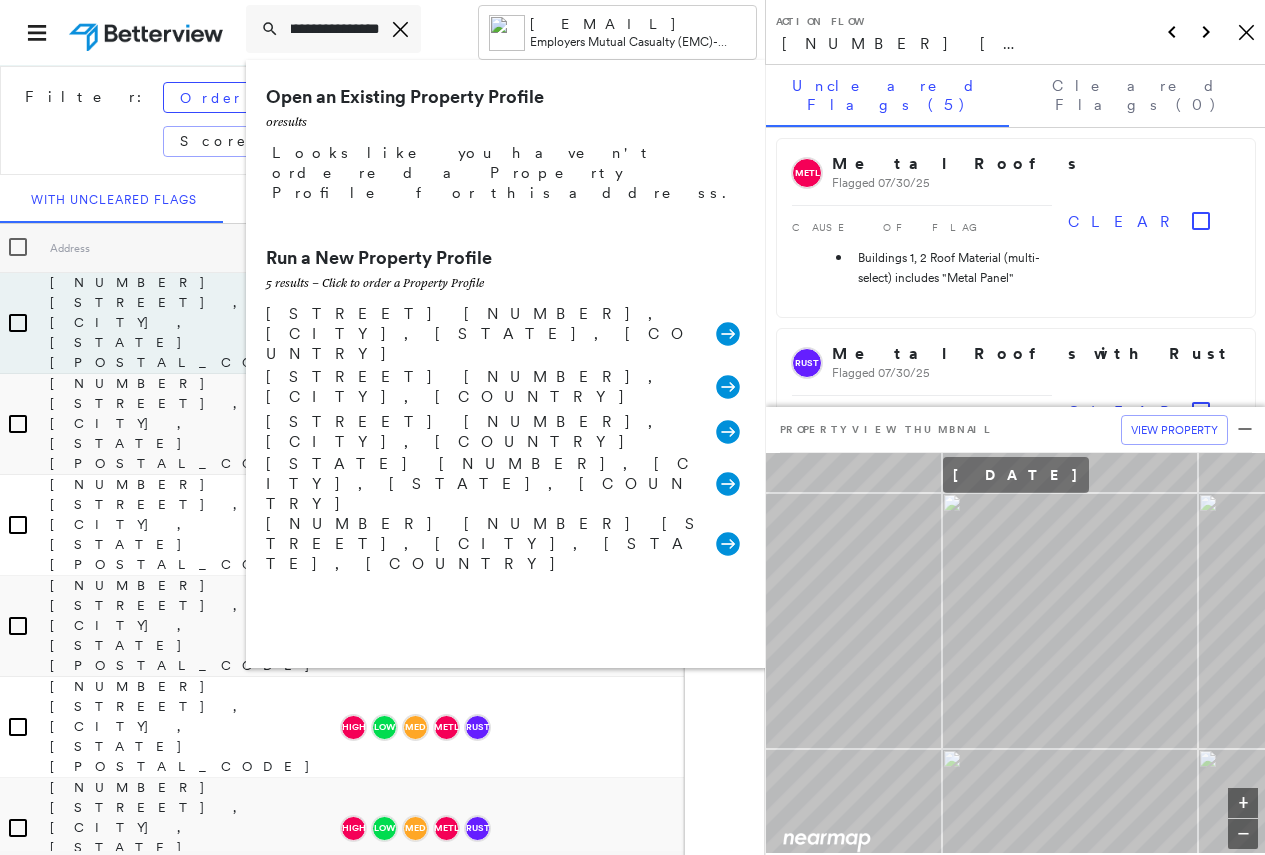 scroll, scrollTop: 0, scrollLeft: 212, axis: horizontal 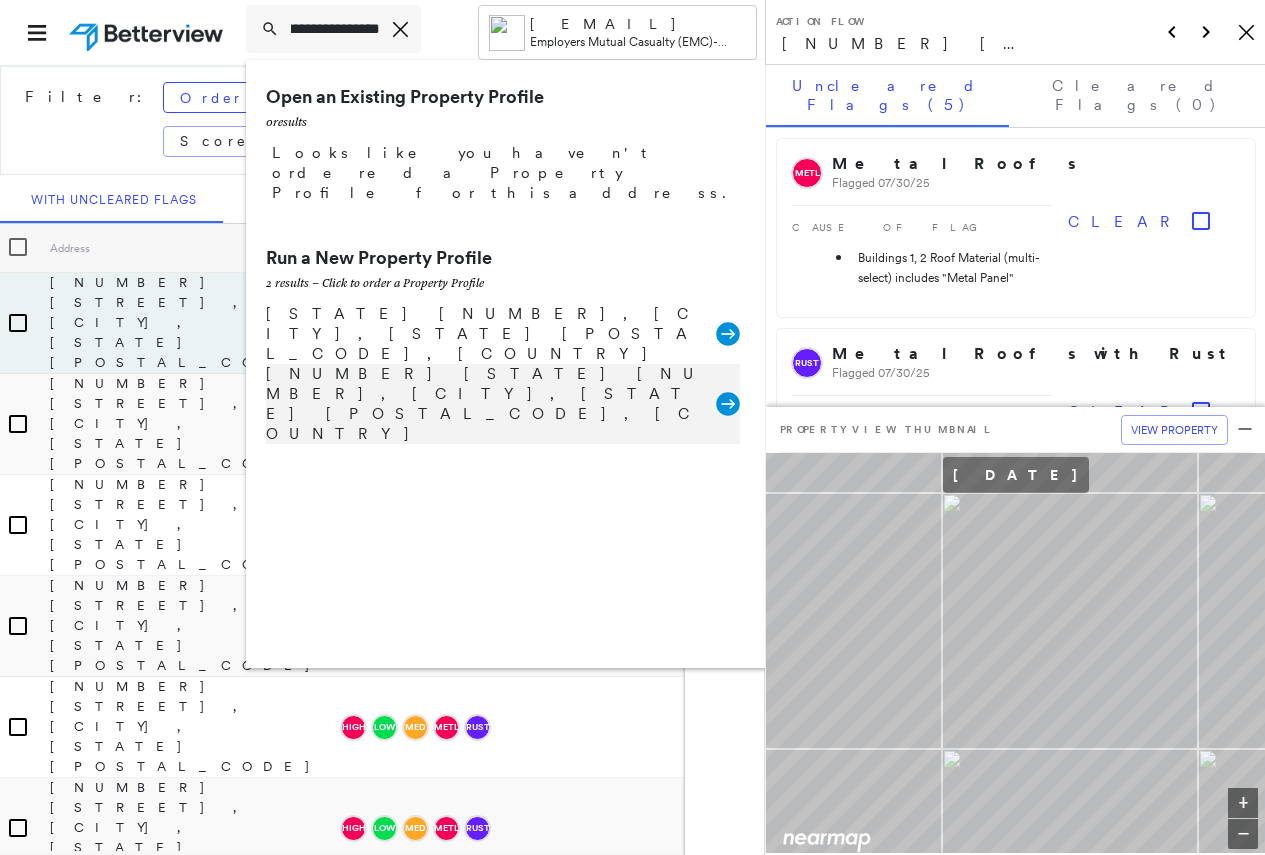 type on "**********" 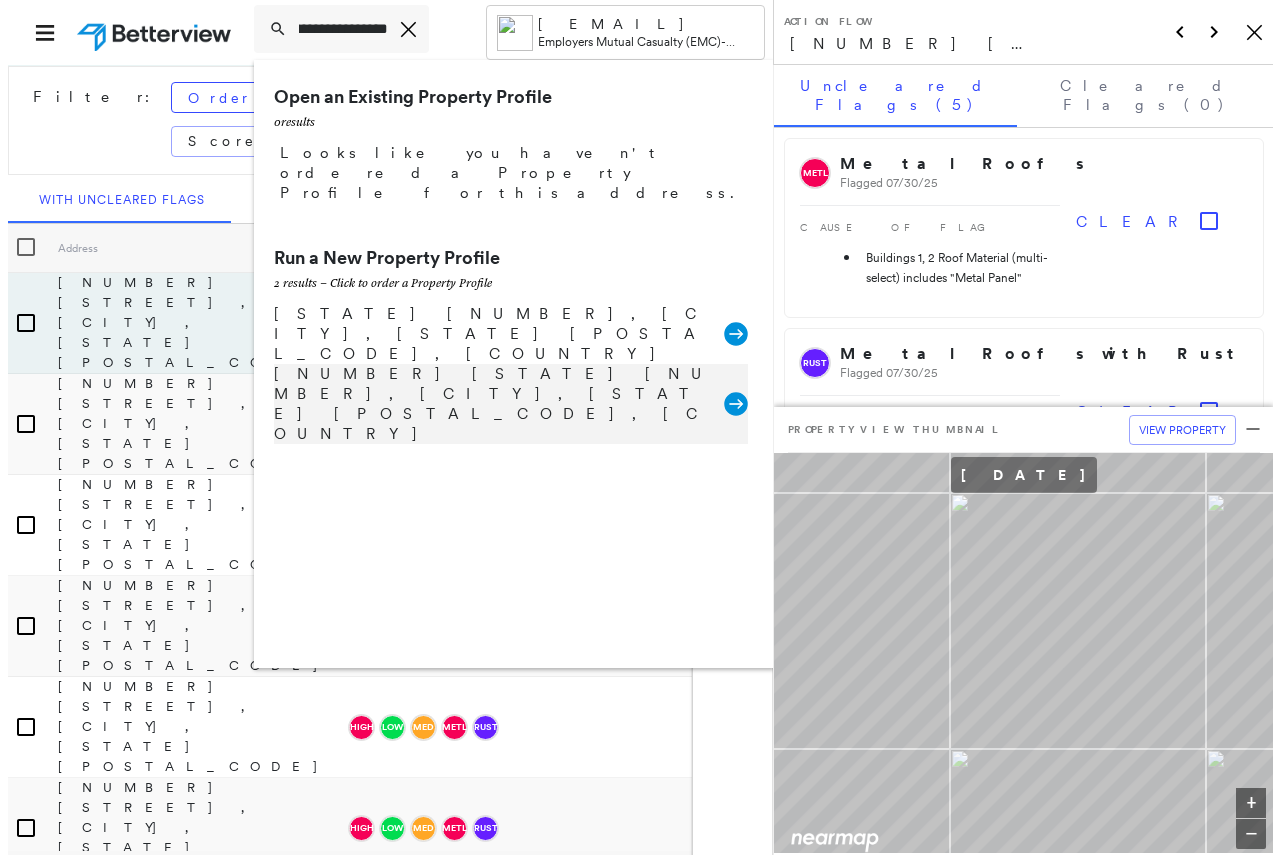 scroll, scrollTop: 0, scrollLeft: 0, axis: both 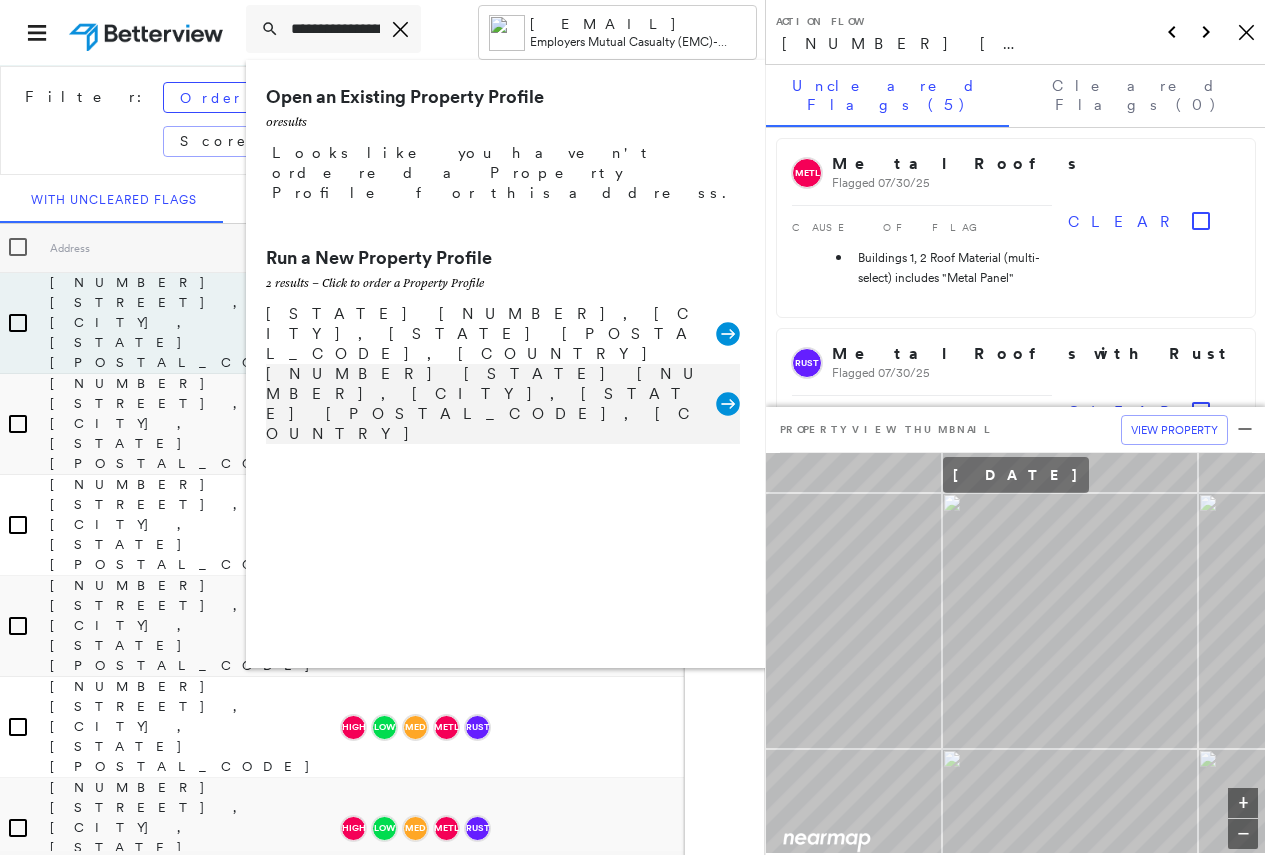 click on "[NUMBER] [STATE] [NUMBER], [CITY], [STATE] [POSTAL_CODE], [COUNTRY]" at bounding box center [491, 404] 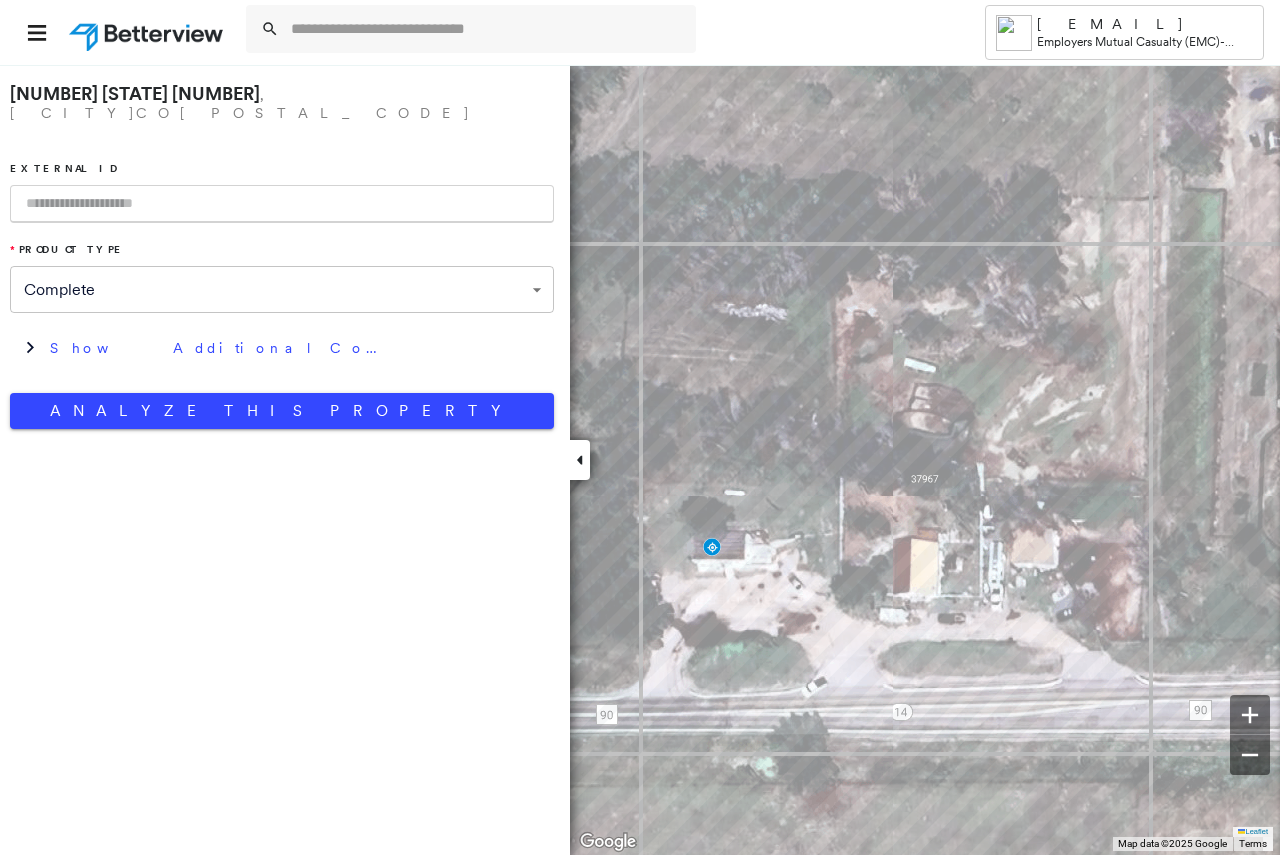click at bounding box center [282, 204] 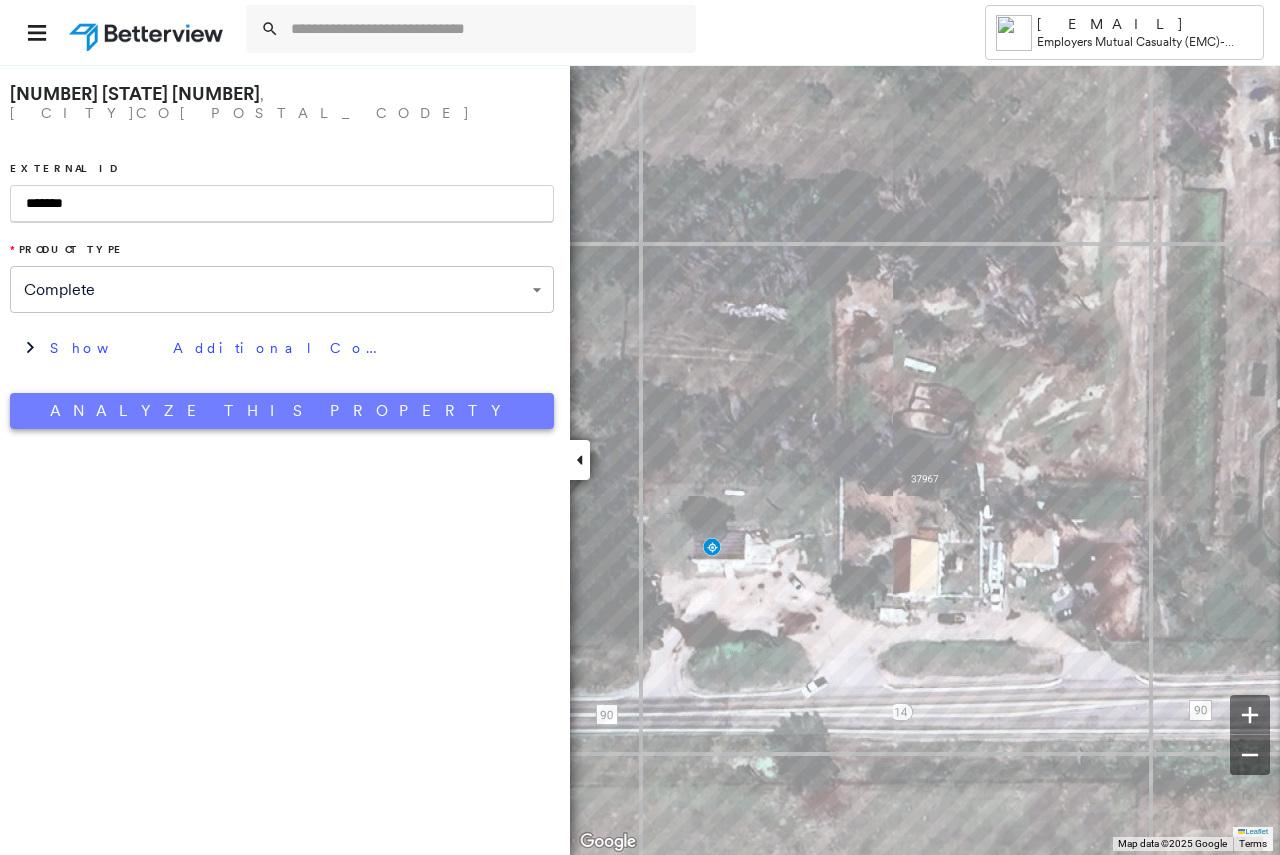 type on "*******" 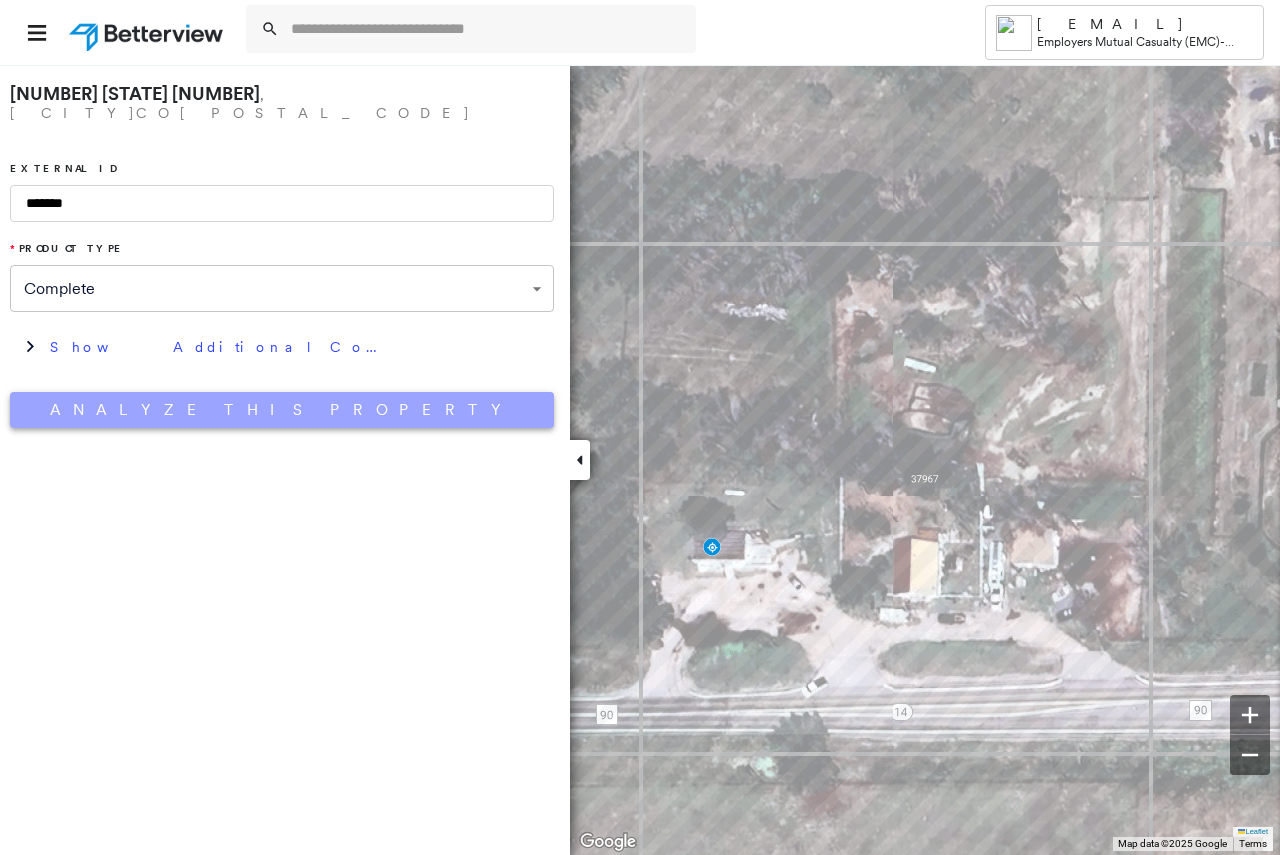 click on "Analyze This Property" at bounding box center (282, 410) 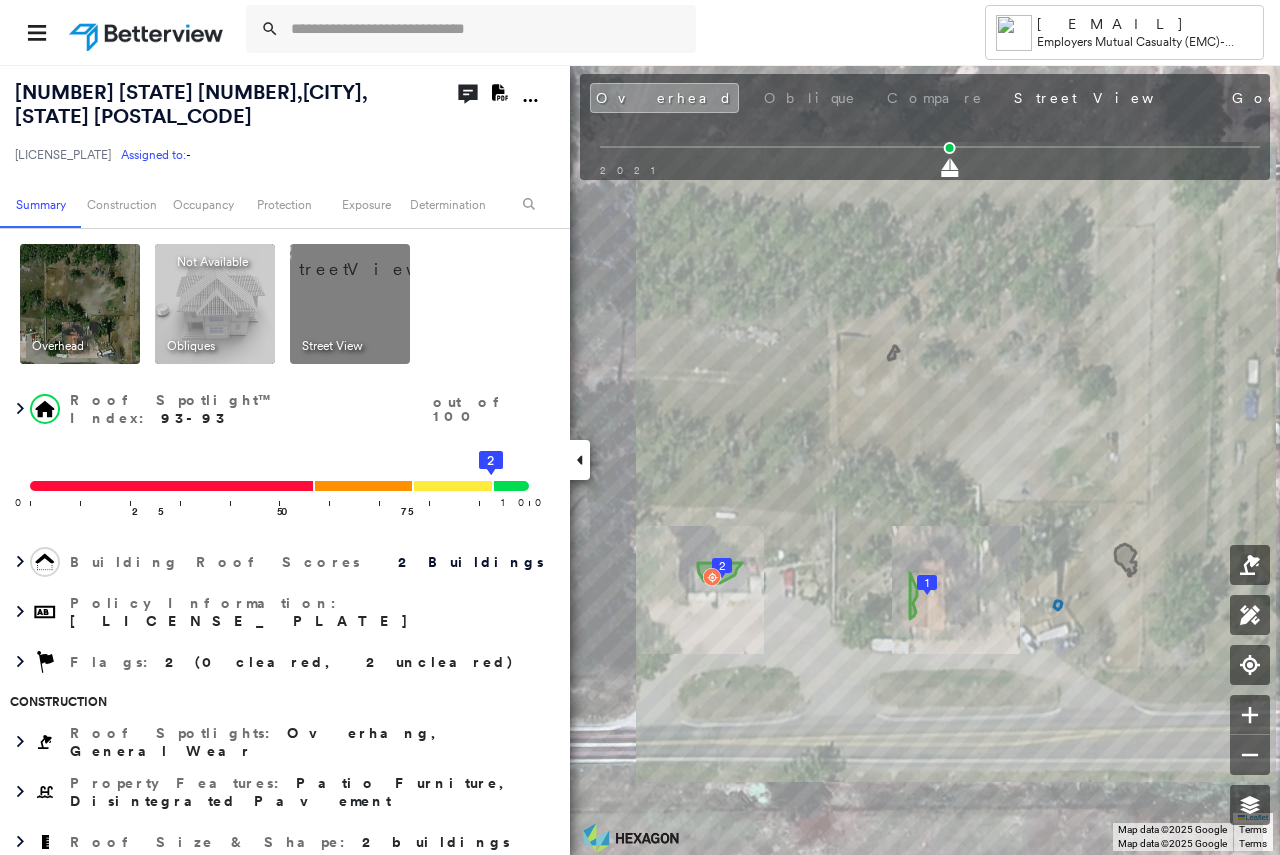 click on "Download PDF Report" 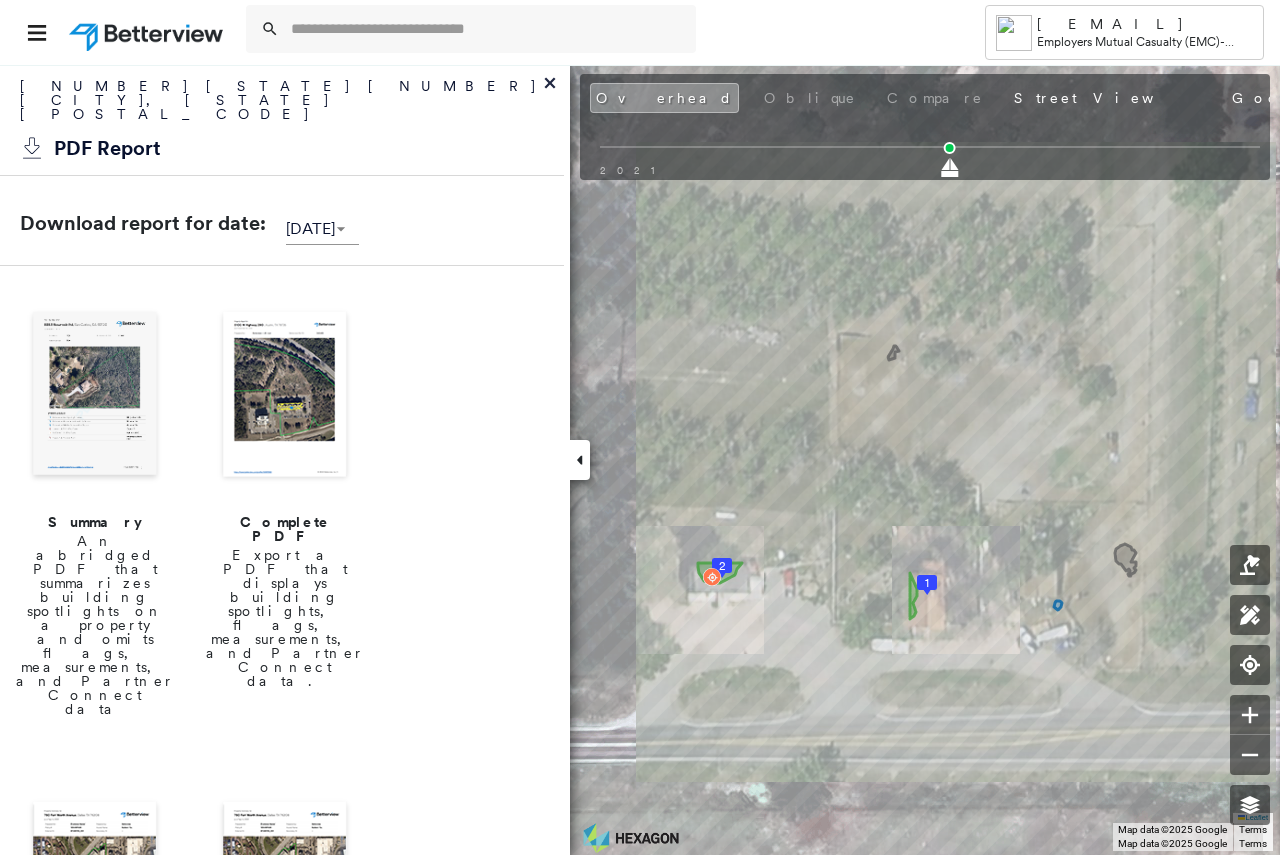 click at bounding box center [285, 396] 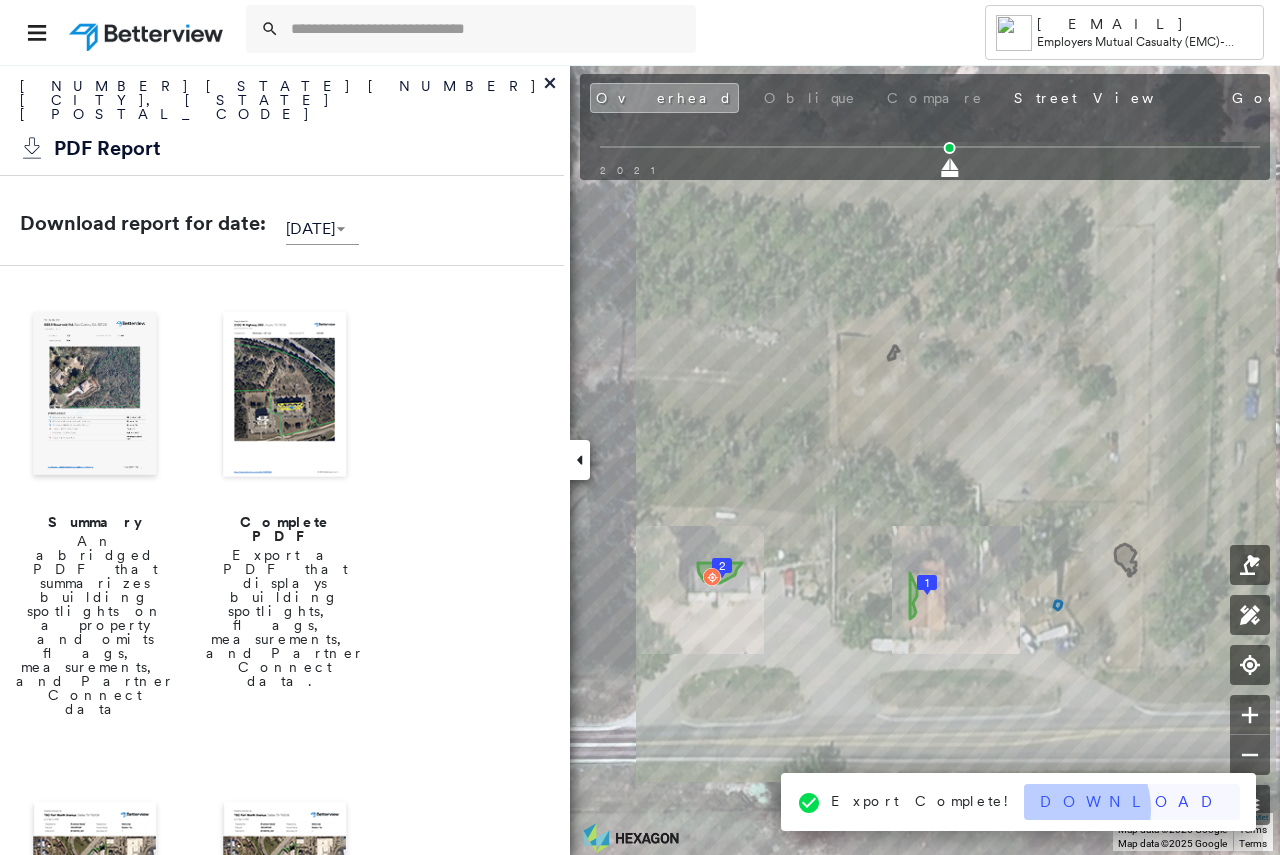 click on "Download" at bounding box center [1132, 802] 